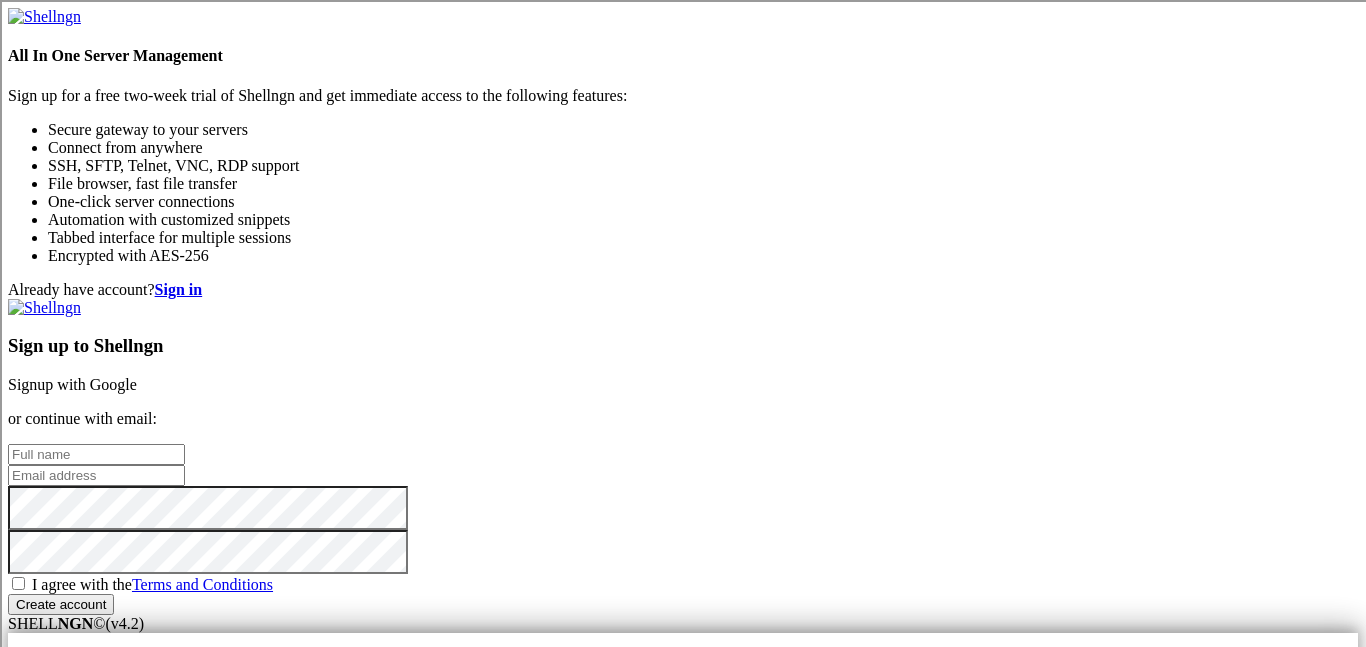 scroll, scrollTop: 0, scrollLeft: 0, axis: both 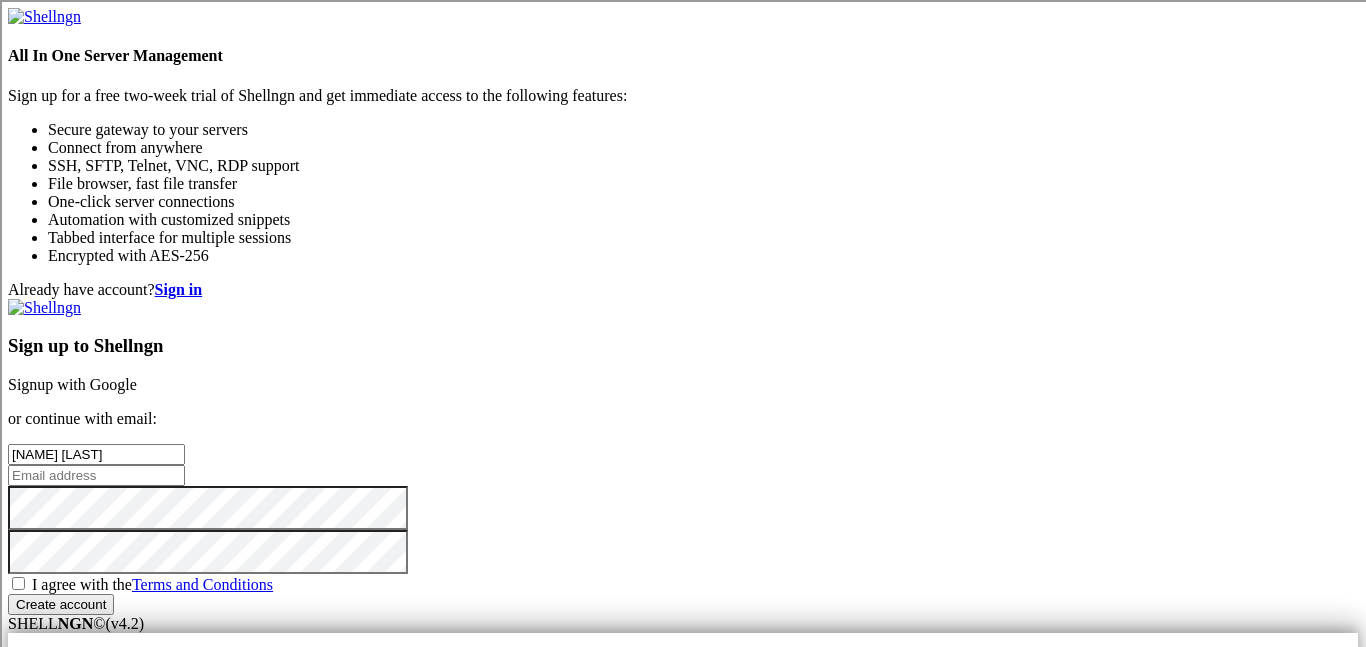 type on "[NAME] [LAST]" 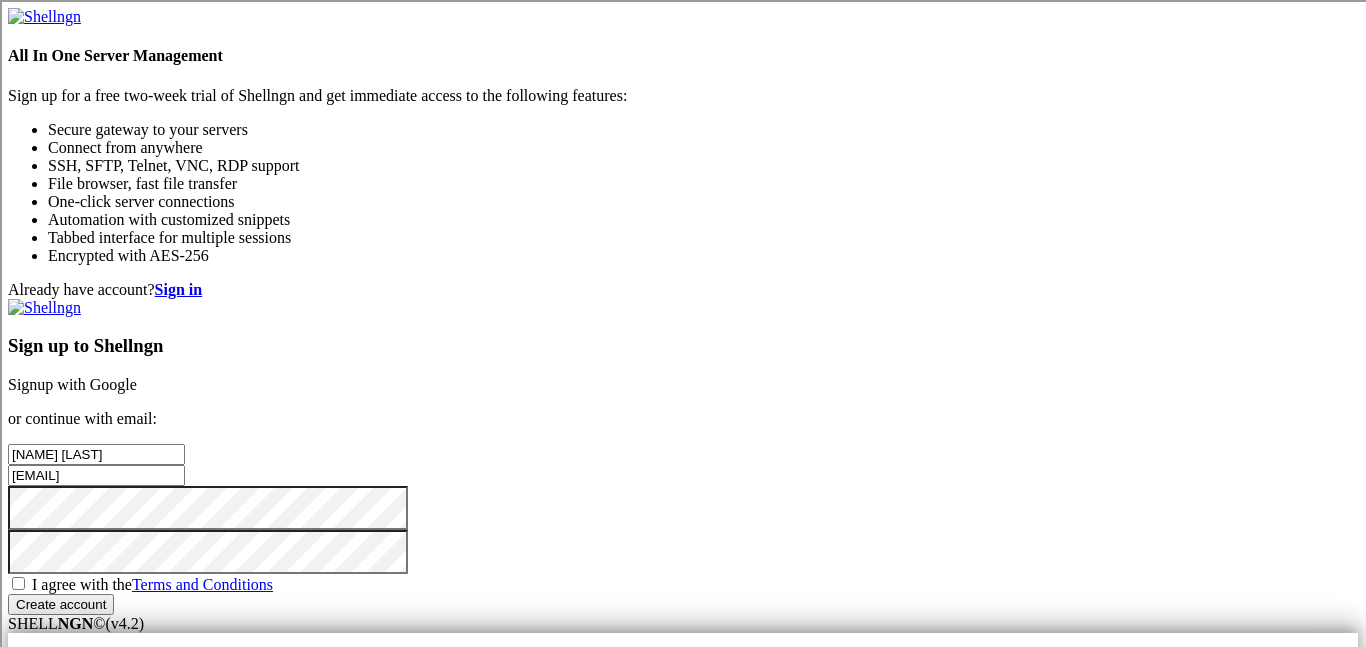 click on "I agree with the   Terms and
Conditions" at bounding box center [152, 584] 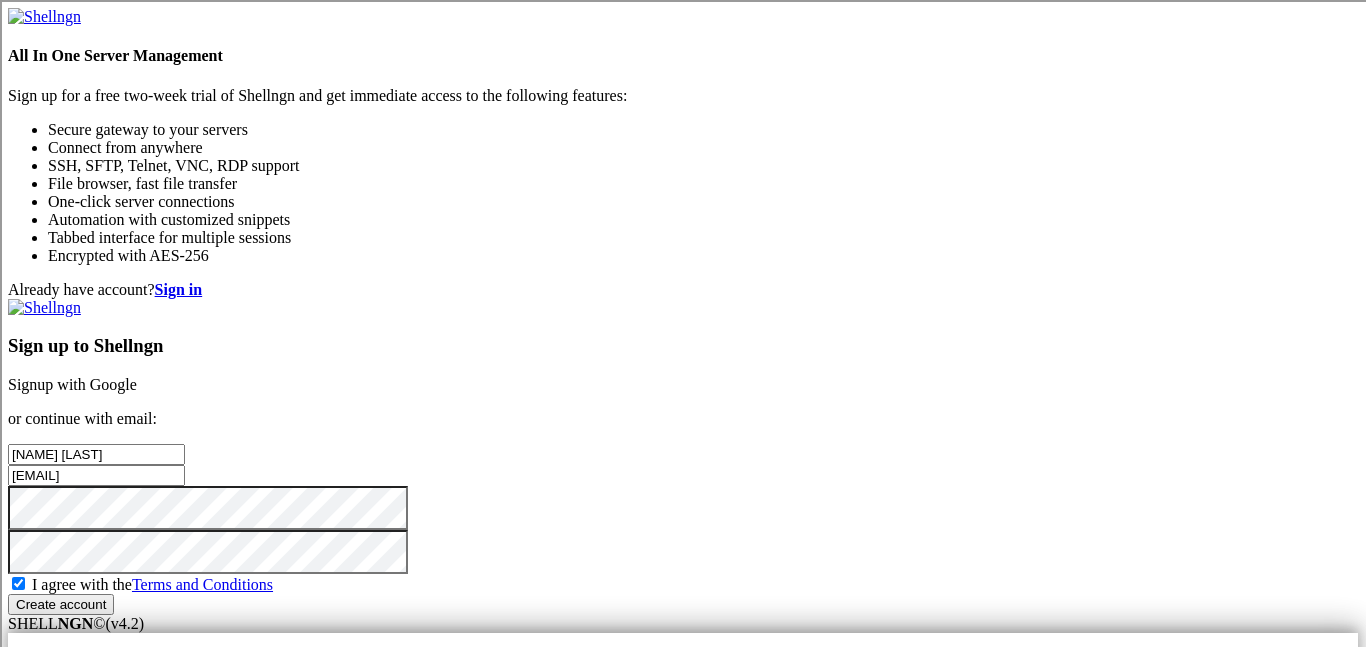 click on "Create account" at bounding box center [61, 604] 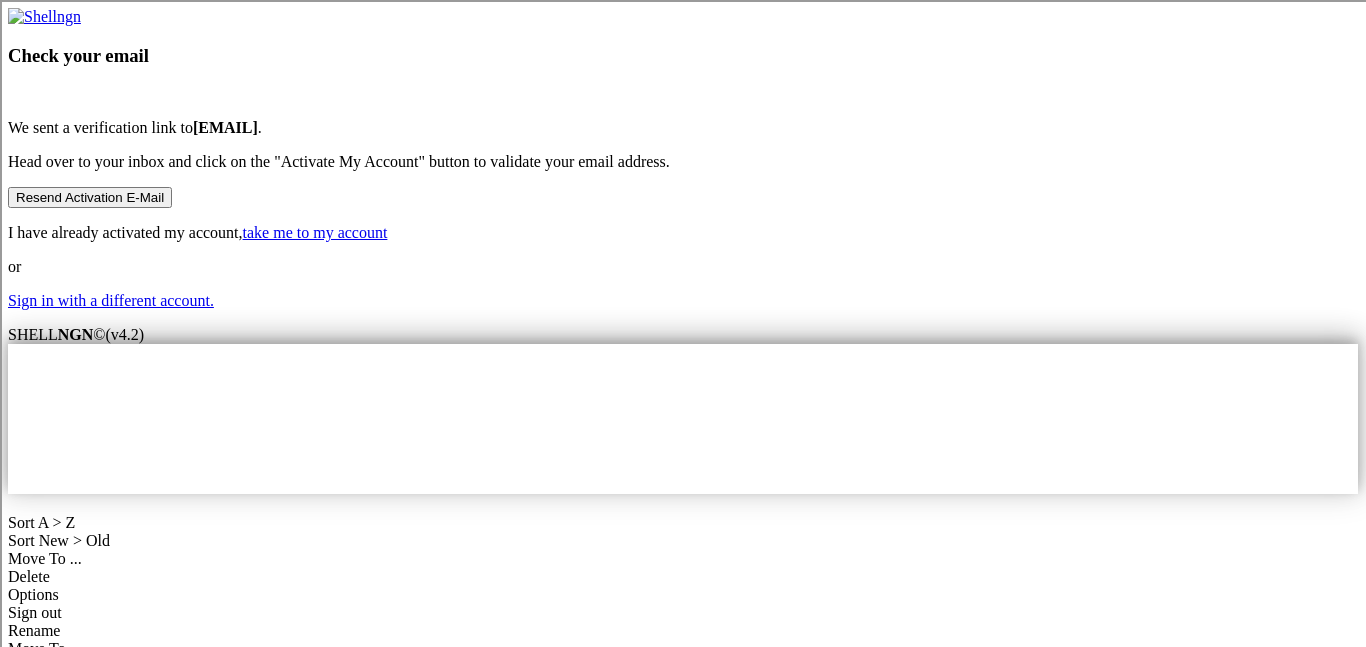 click on "Check your email
We sent a verification link to  [EMAIL] .
Head over to your inbox and click on the "Activate My Account" button to validate your email address.
Resend Activation E-Mail
I have already activated my account,  take me to my account
or
Sign in with a different account." at bounding box center (683, 159) 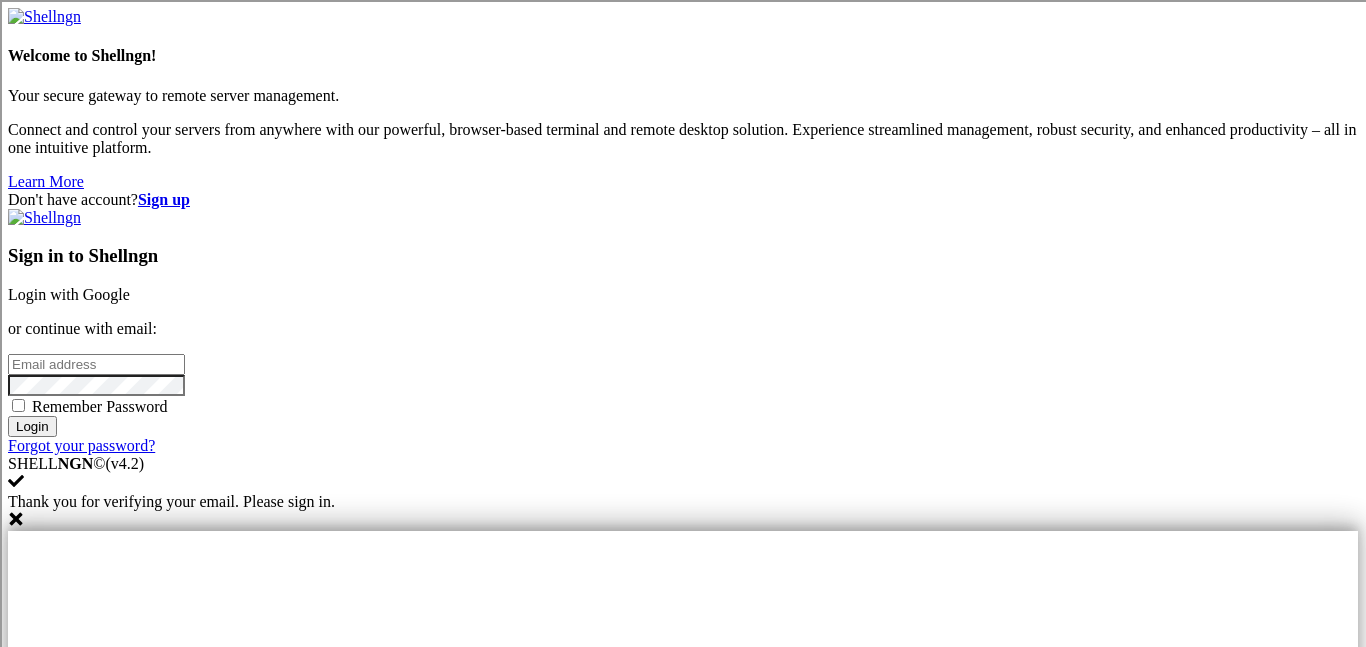 scroll, scrollTop: 0, scrollLeft: 0, axis: both 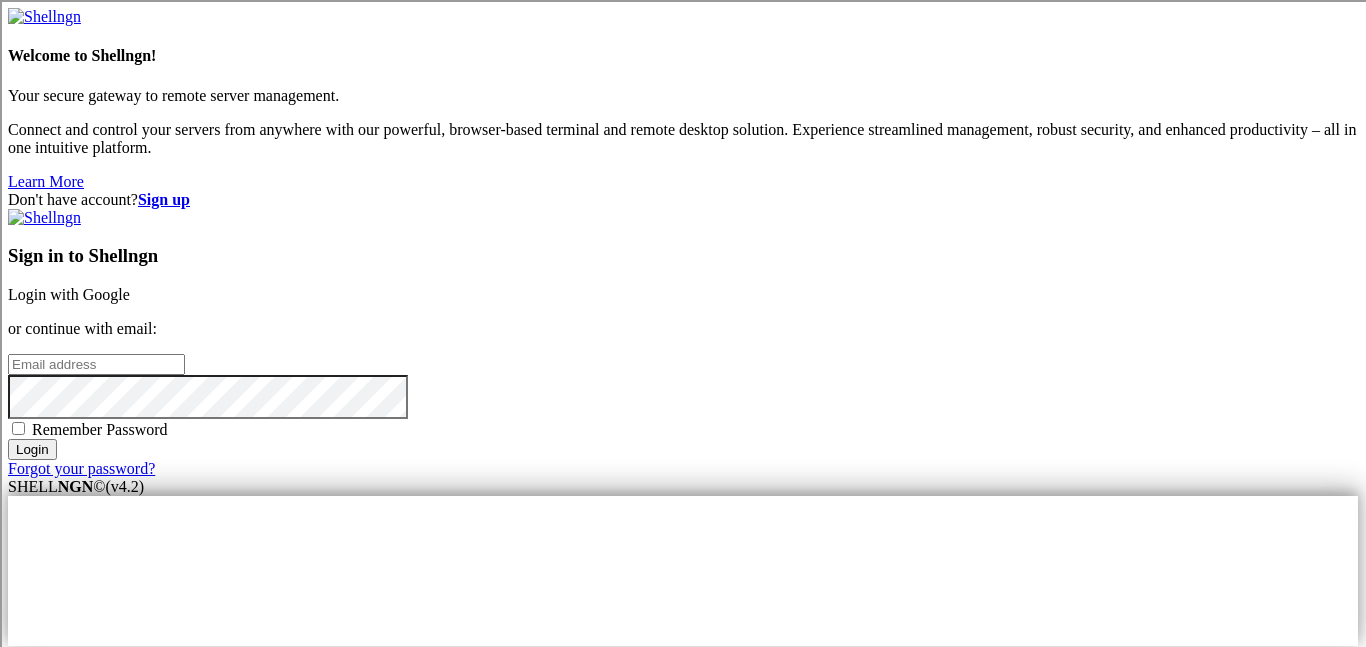 type on "[EMAIL]" 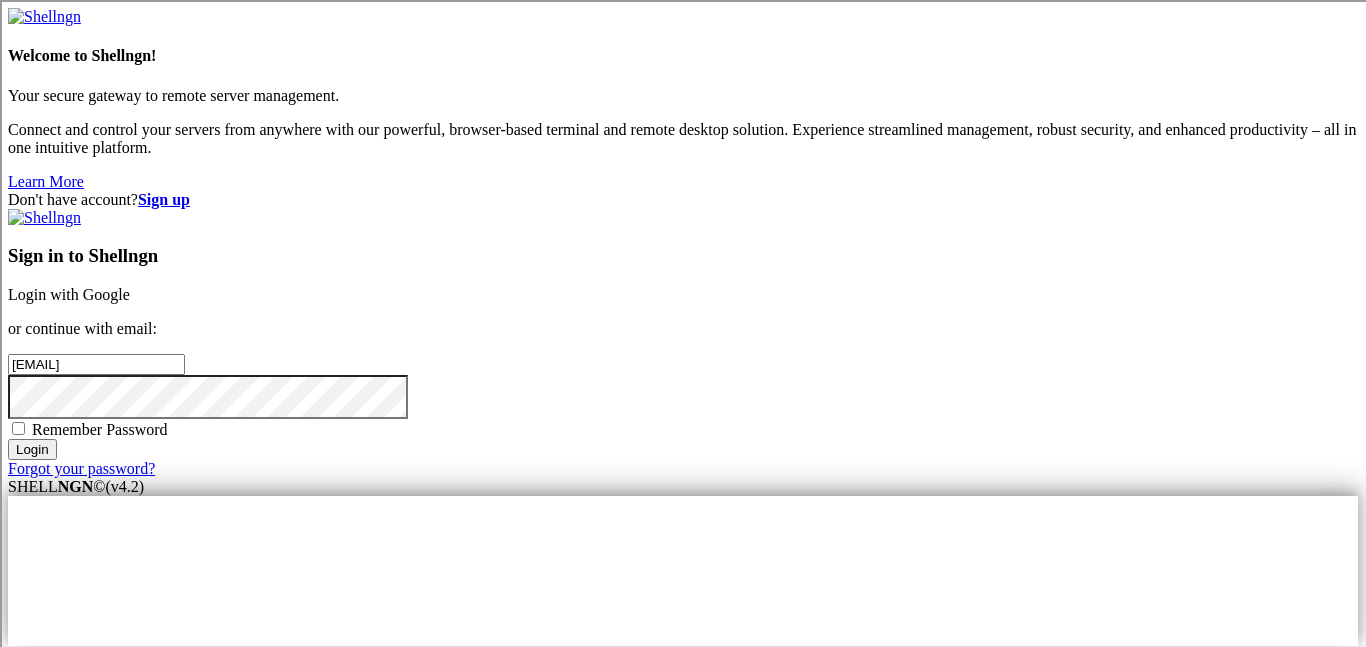 click on "Remember Password" at bounding box center (100, 429) 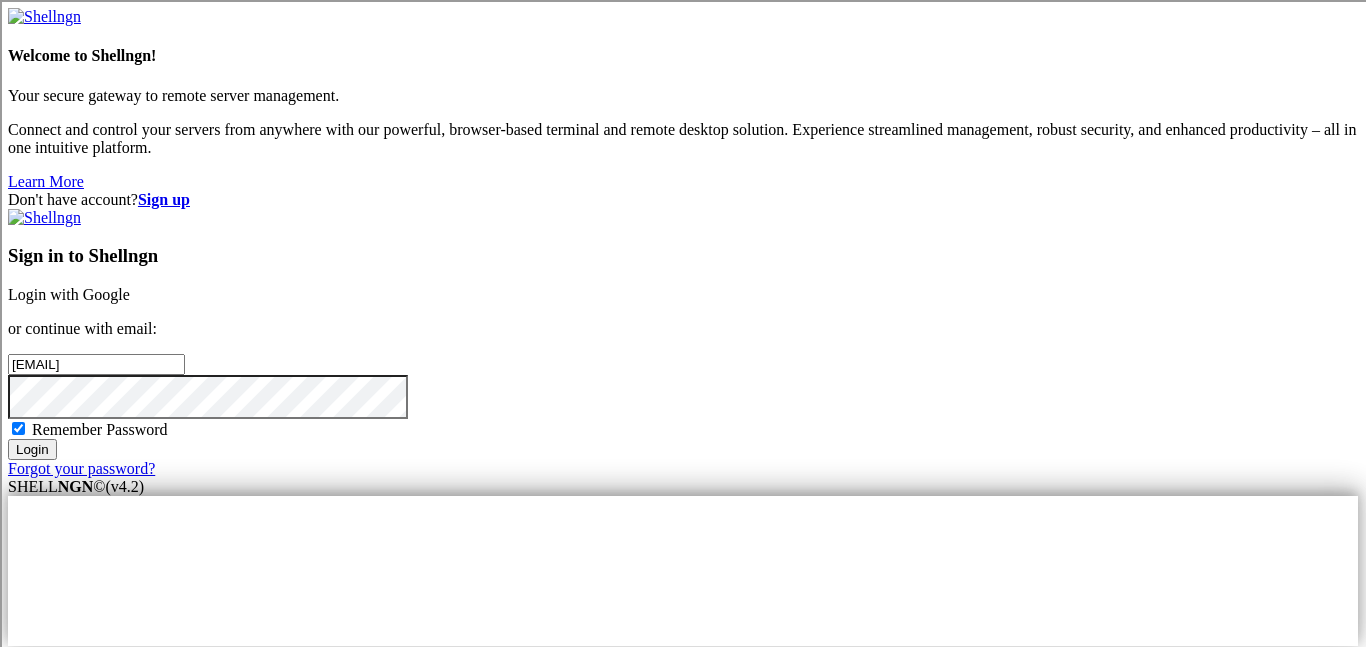 click on "Login" at bounding box center [32, 449] 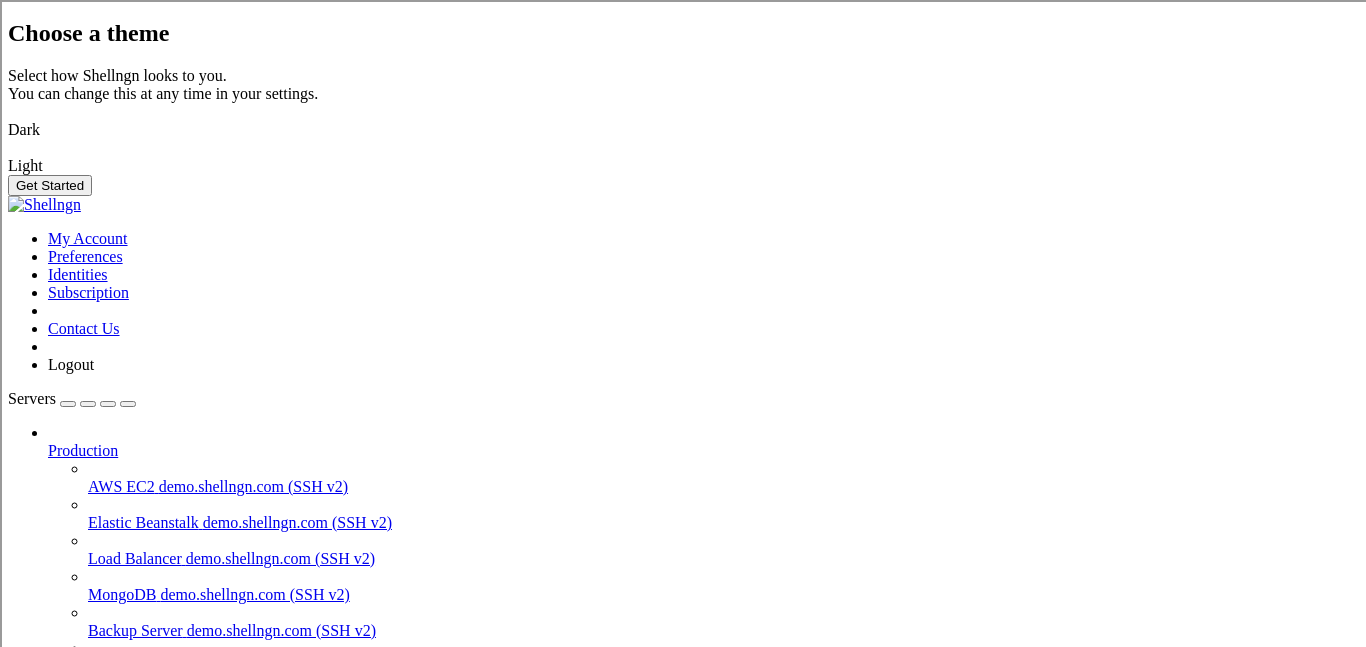 click on "Get Started" at bounding box center [50, 185] 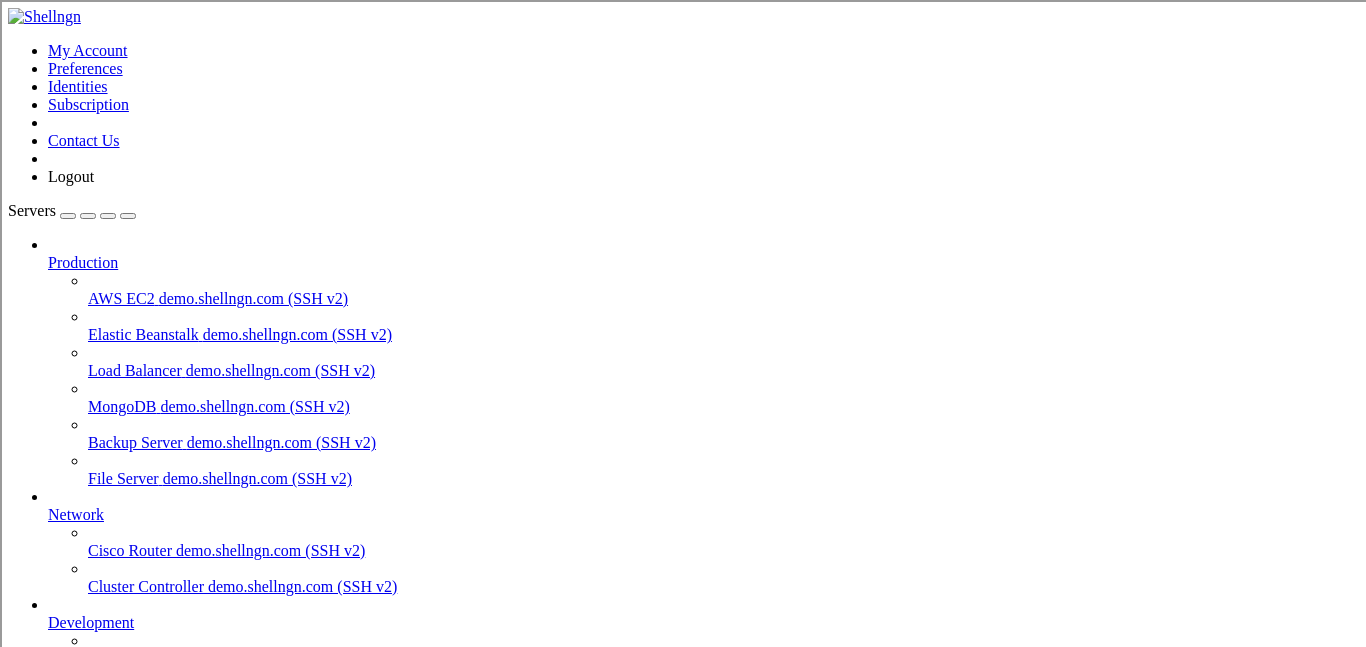 click on "Add Server" at bounding box center [683, 801] 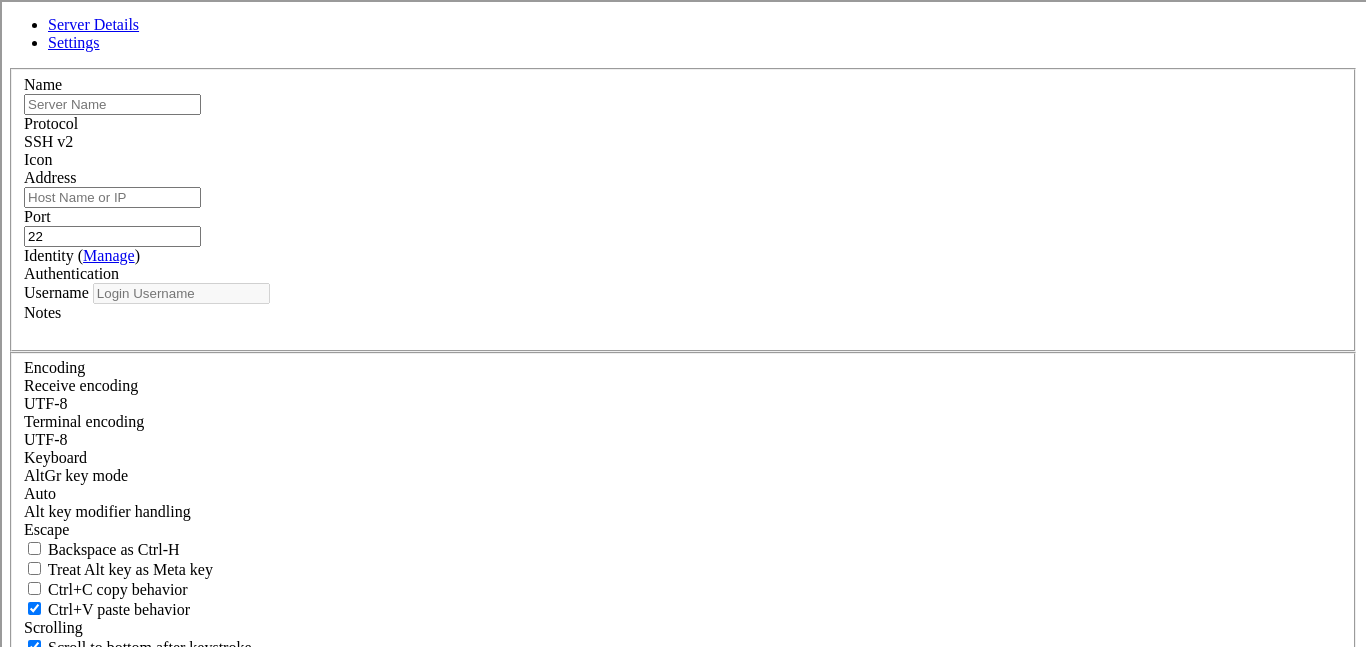 type on "[EMAIL]" 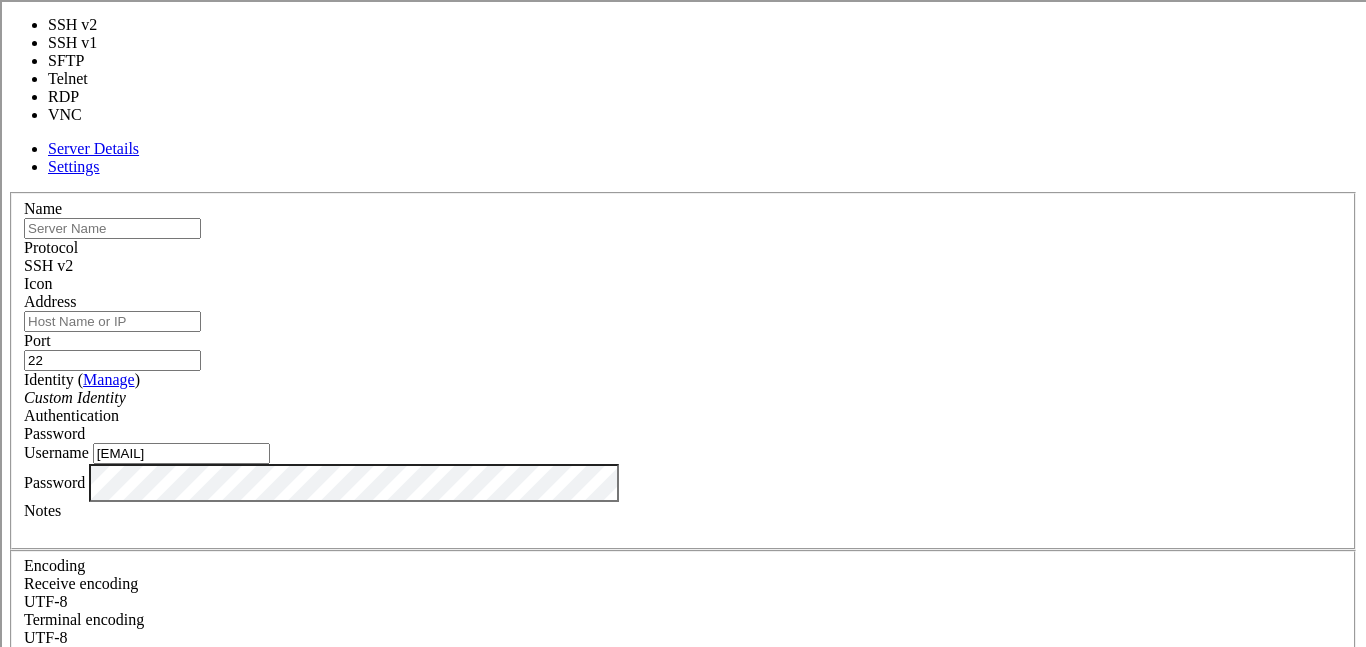 click on "Settings" at bounding box center [74, 166] 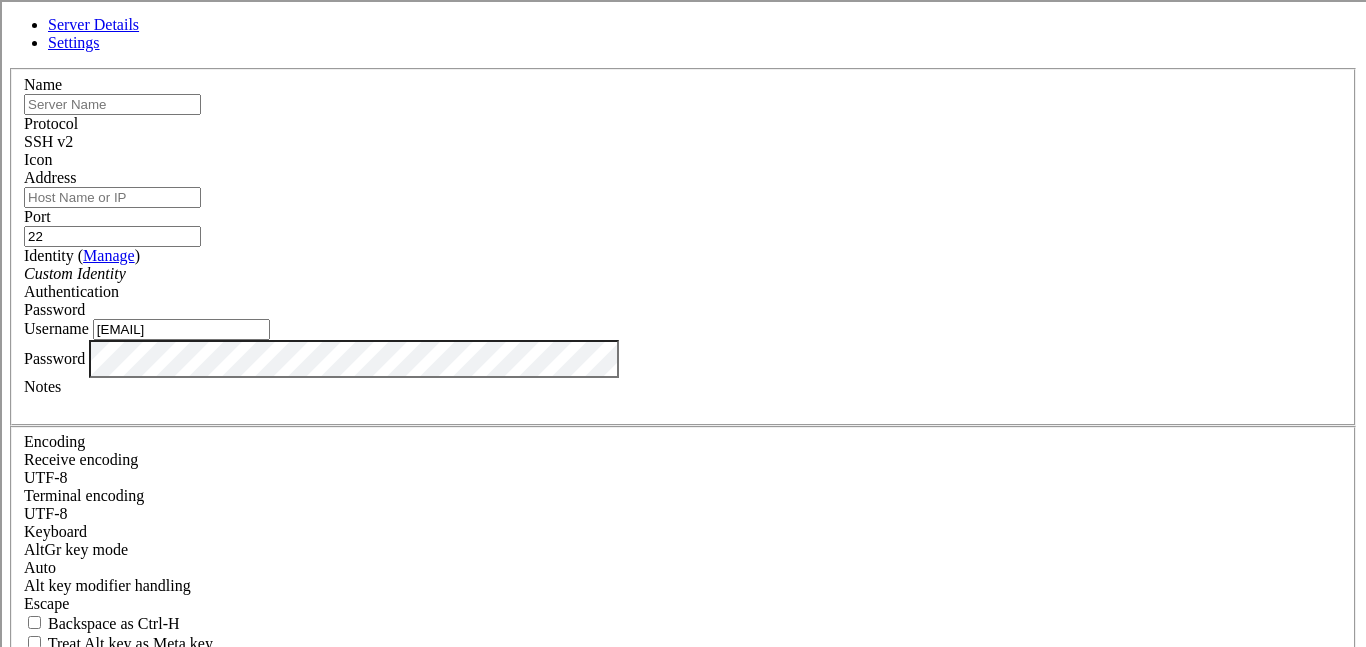 click on "Server Details" at bounding box center [93, 24] 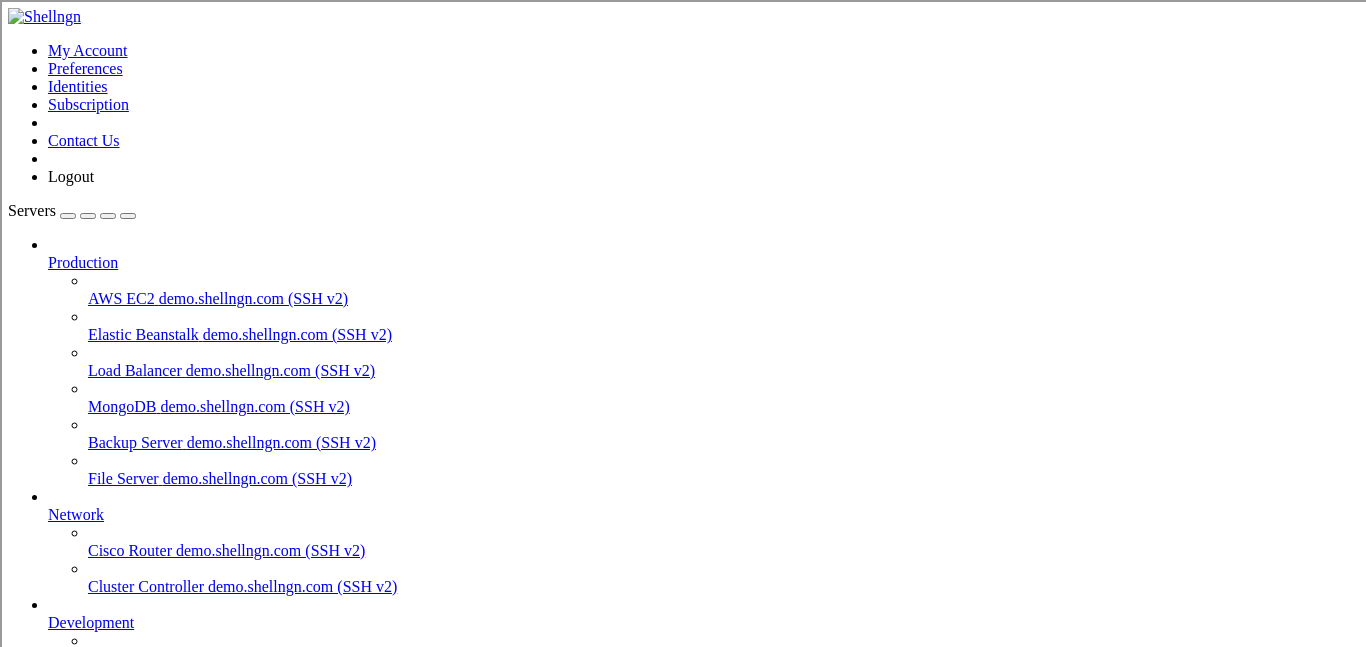 click on "Add Server" at bounding box center [683, 801] 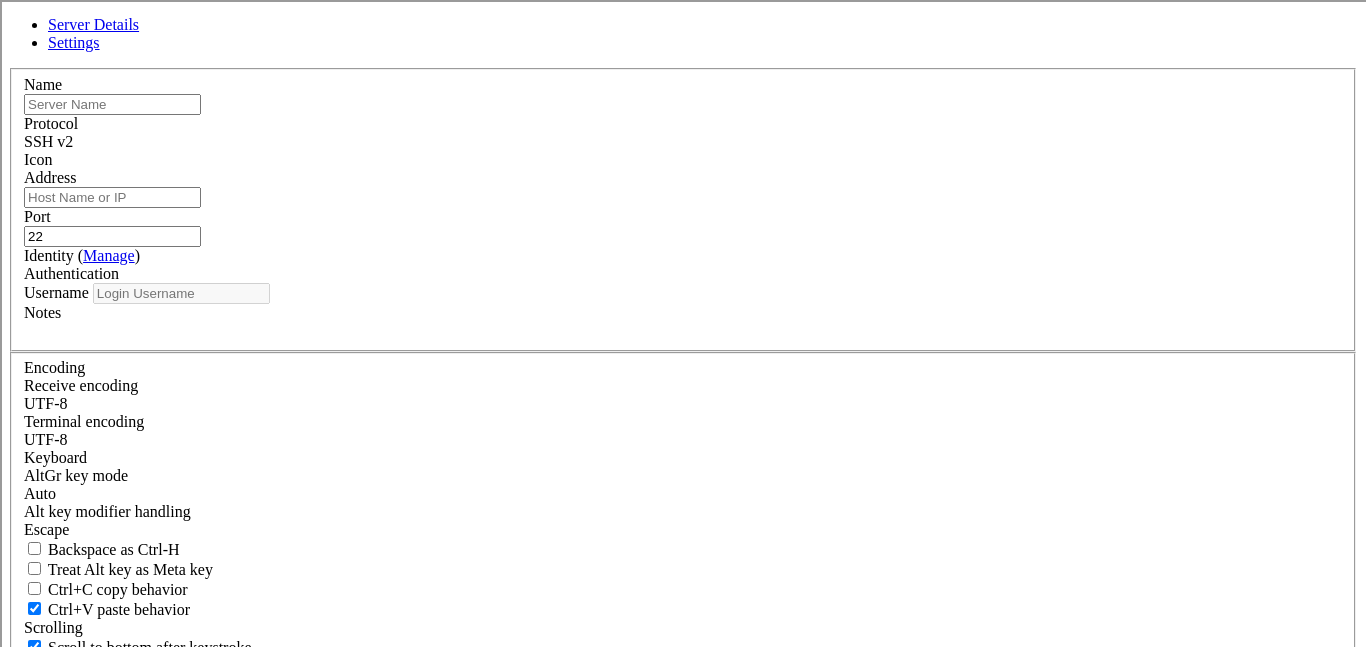 type on "[EMAIL]" 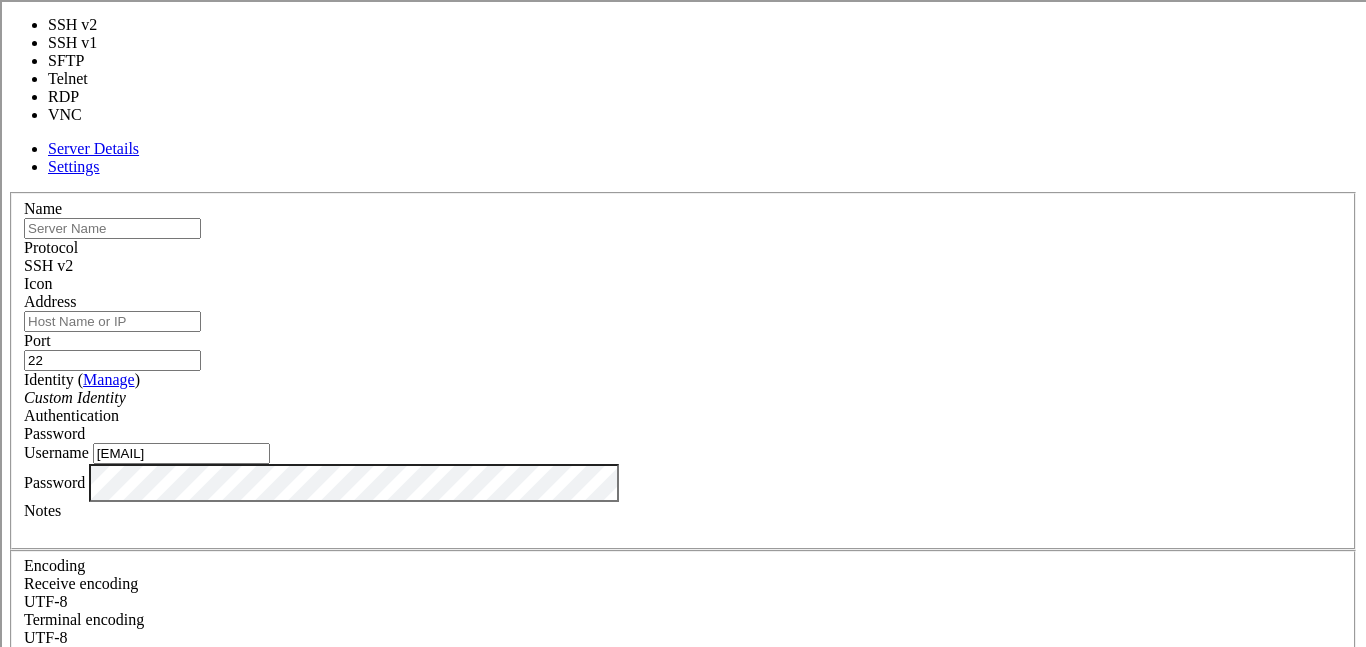 type on "5900" 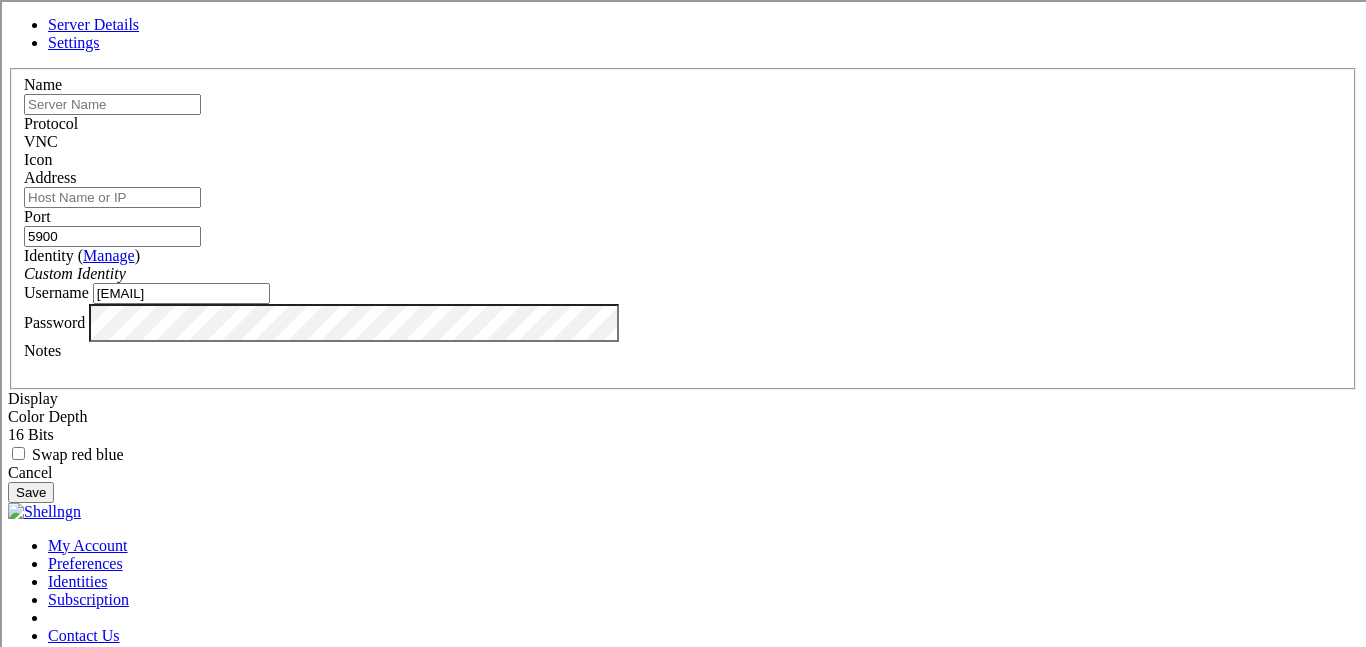 click on "Cancel" at bounding box center [683, 473] 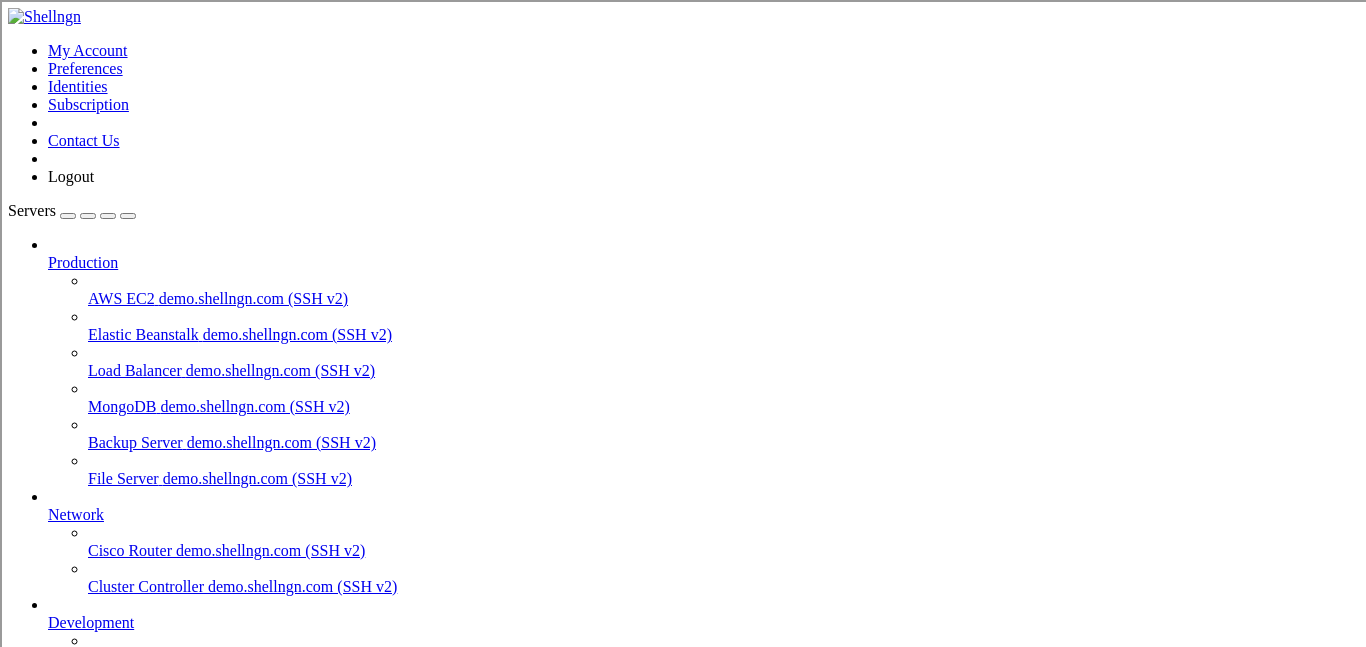click on "Add Server" at bounding box center [683, 801] 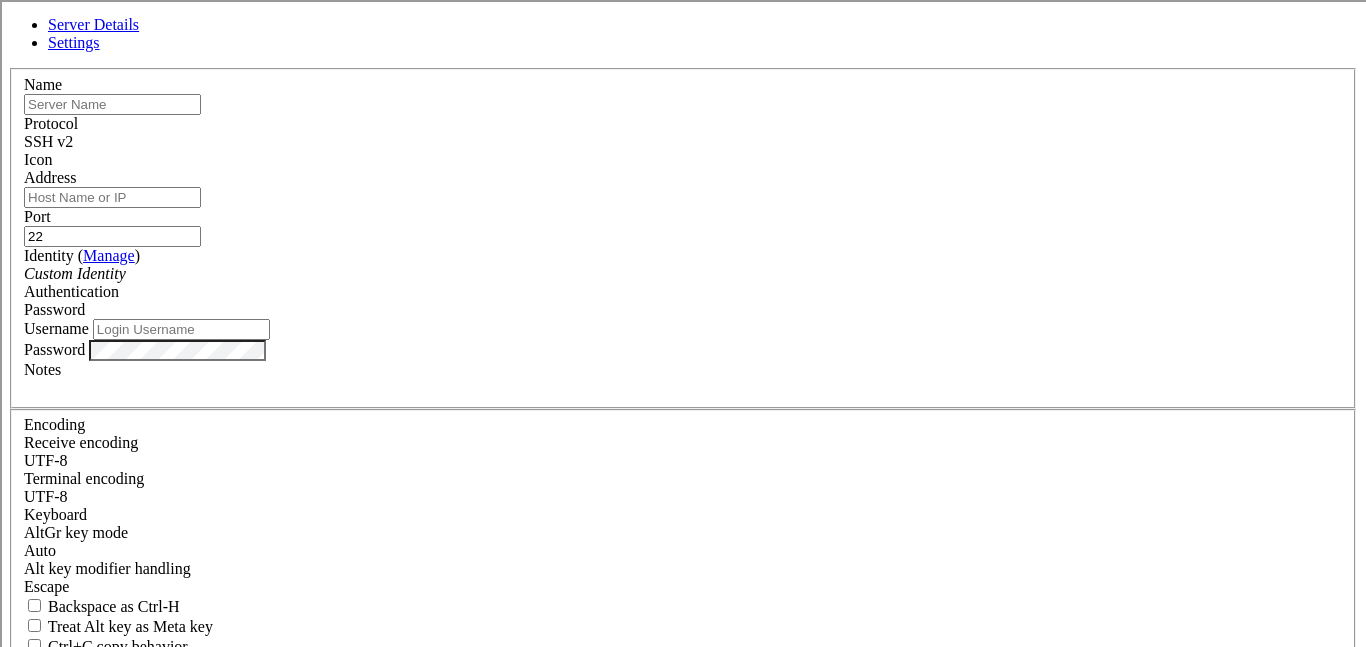 type on "[EMAIL]" 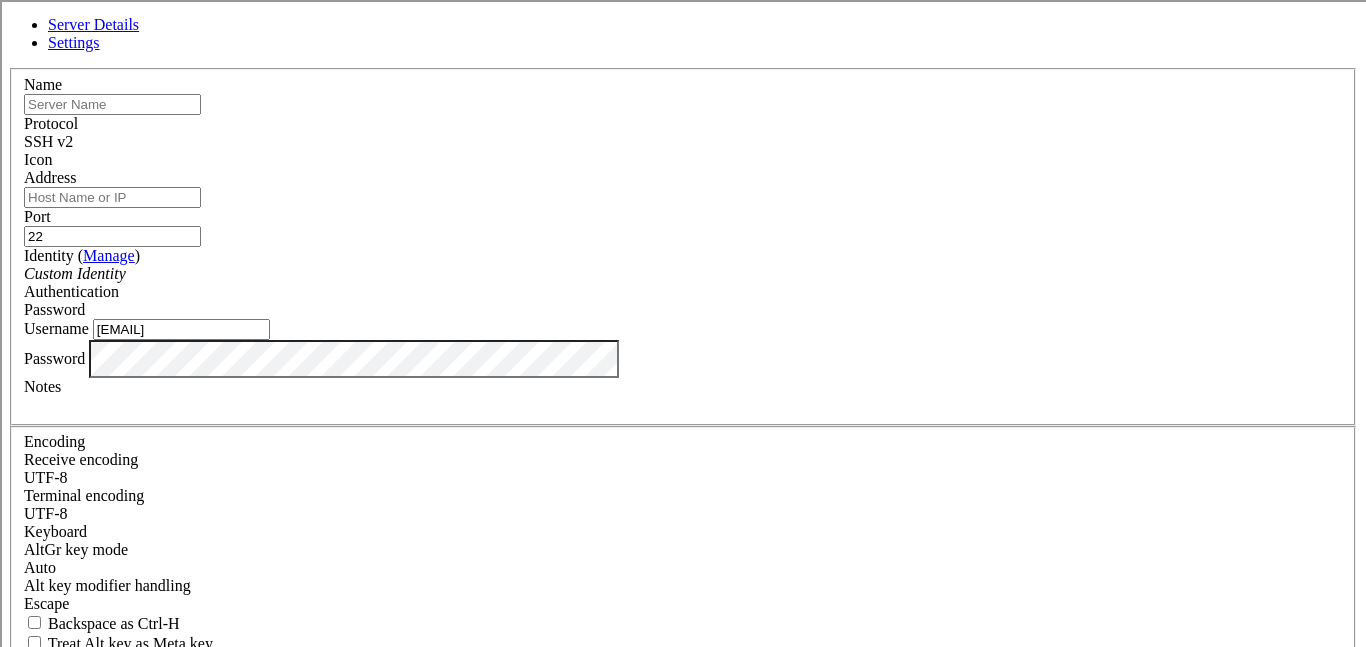 click on "Settings" at bounding box center (74, 42) 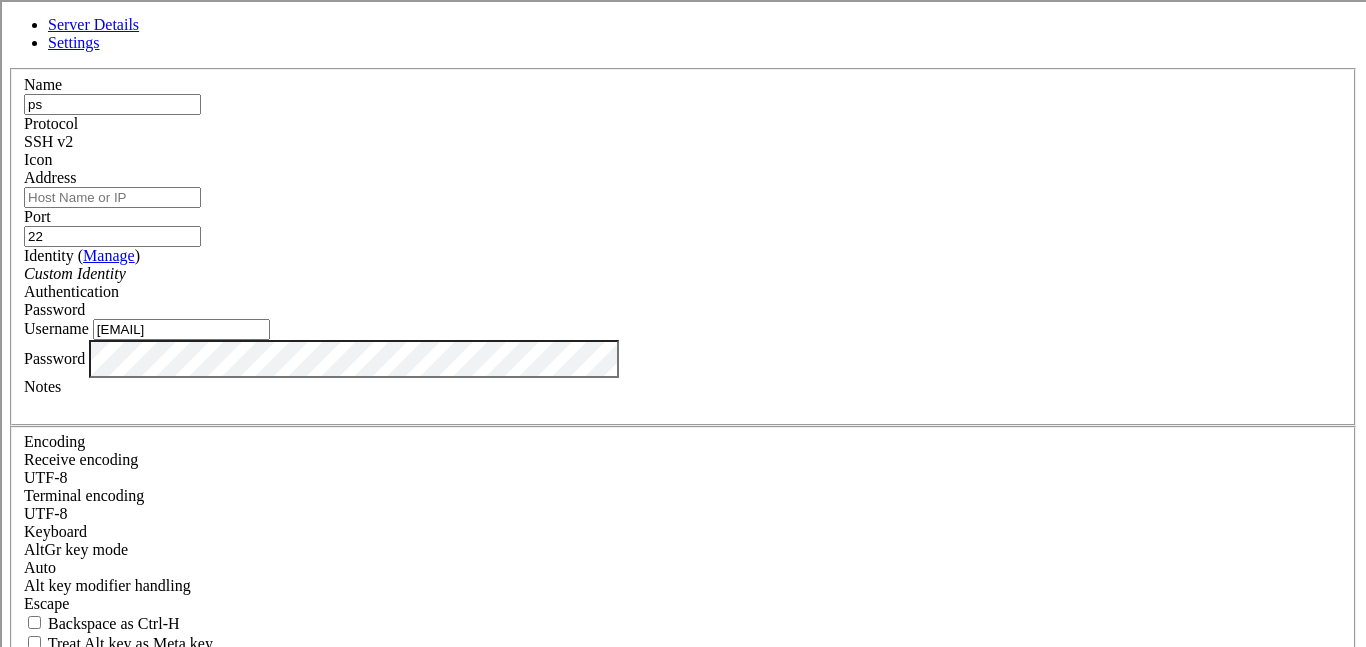 type on "p" 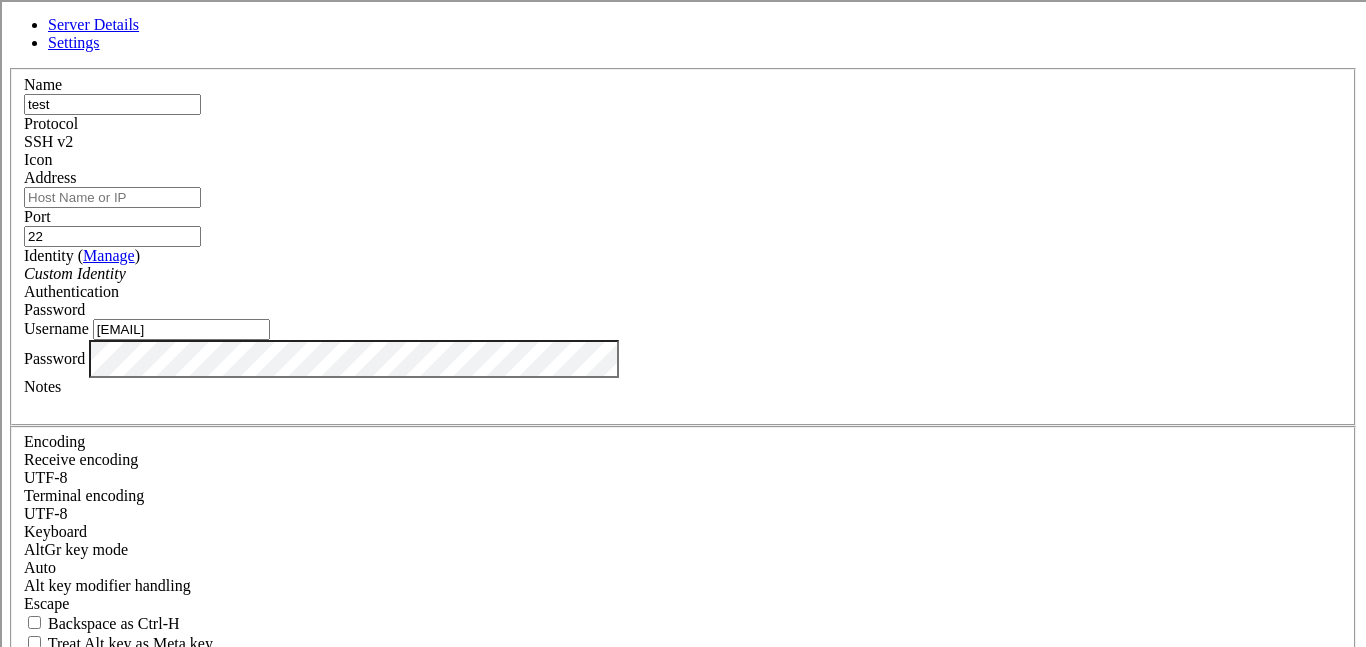 type on "test" 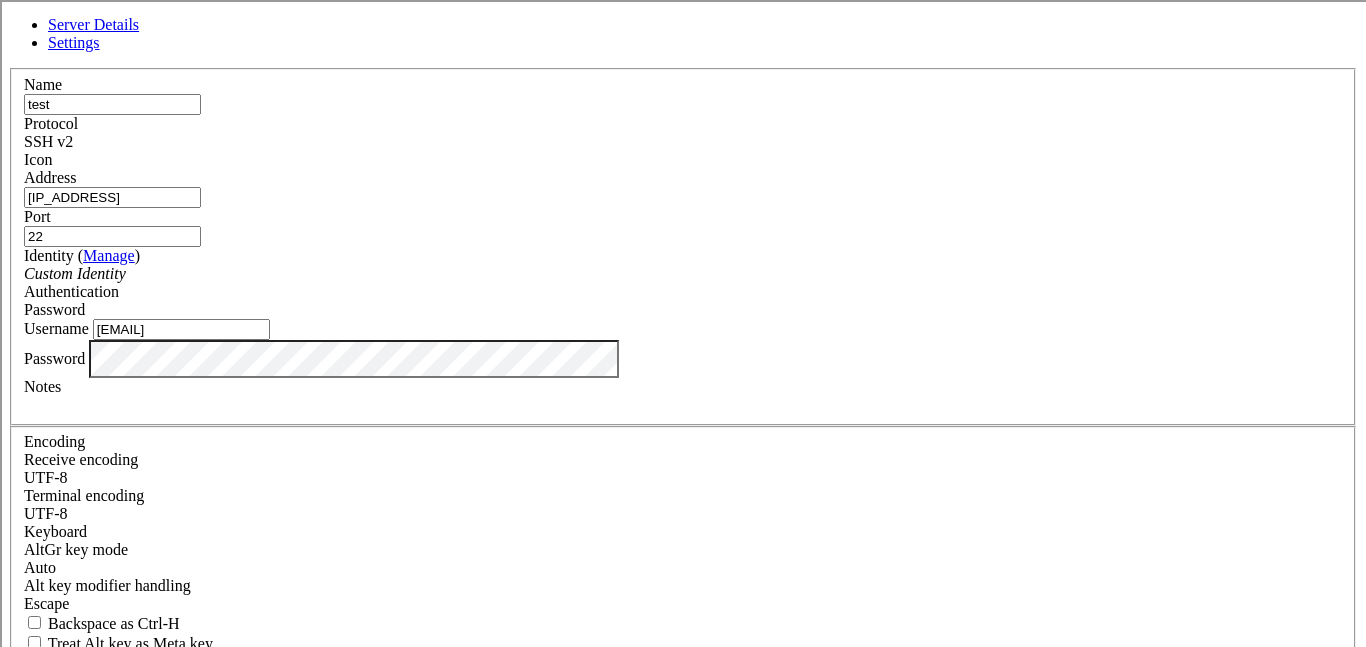 type on "192.168.0.23" 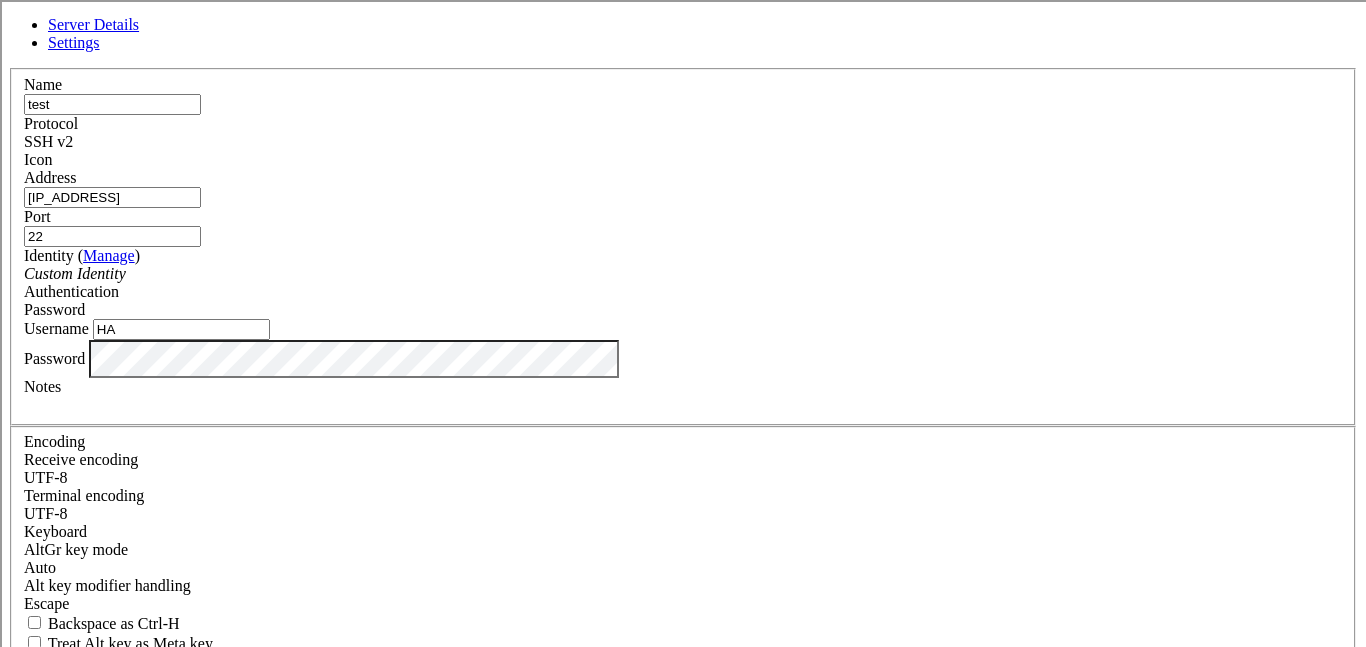 type on "H" 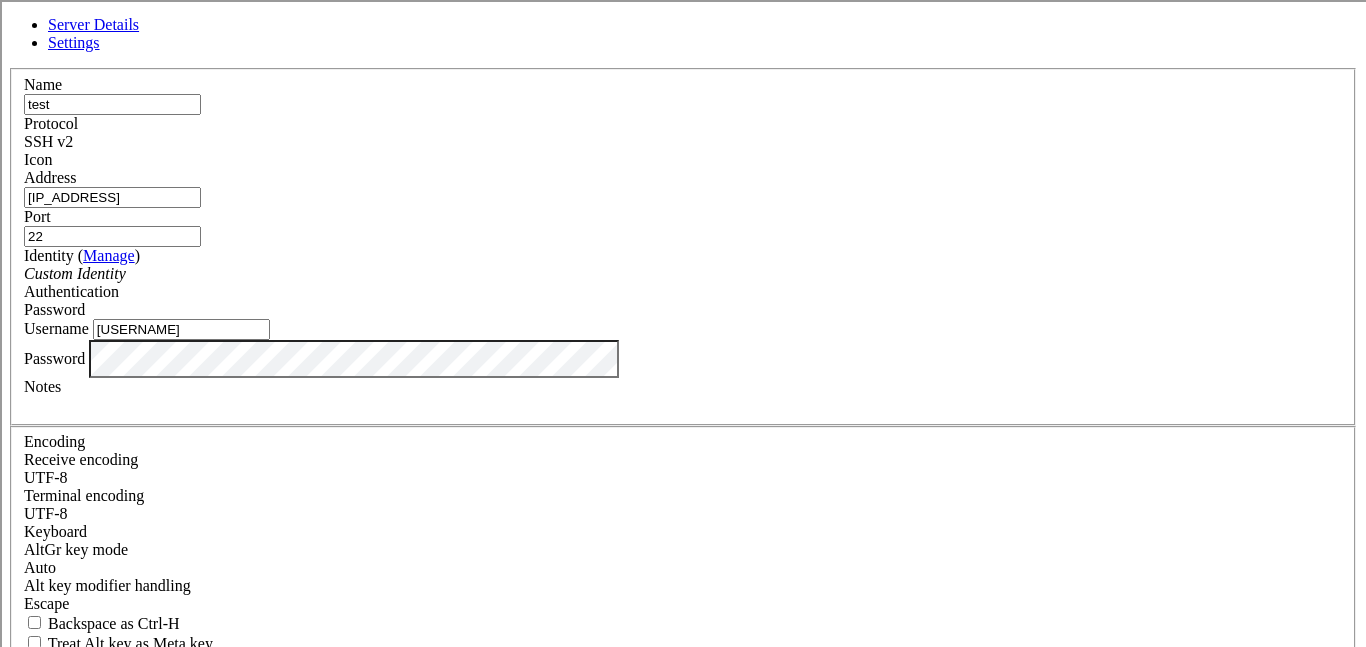 click on "brende" at bounding box center (181, 329) 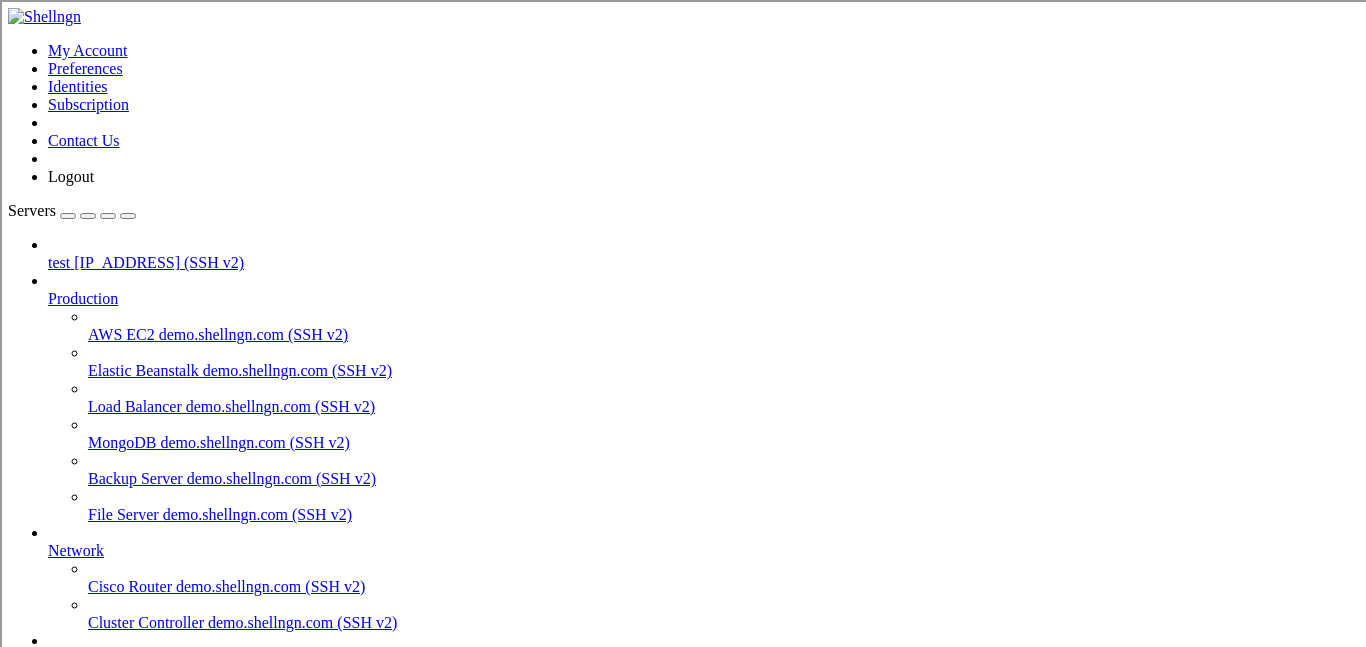click on "test" at bounding box center [59, 262] 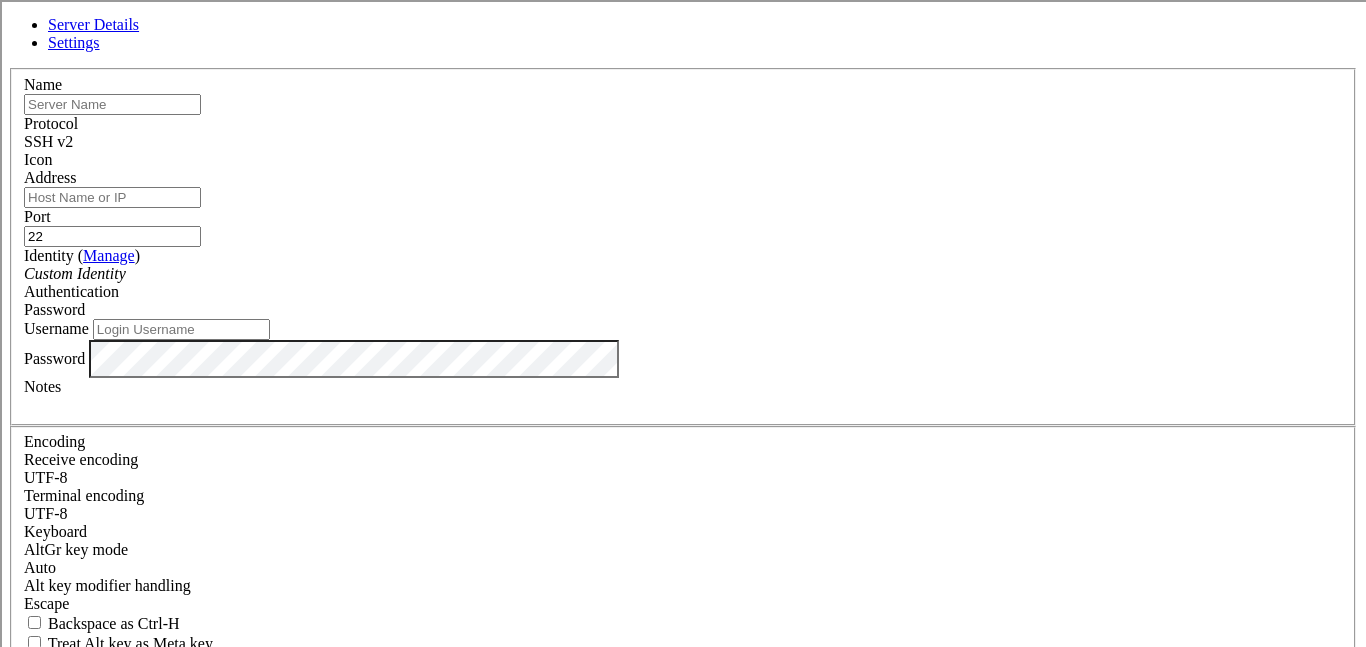 type 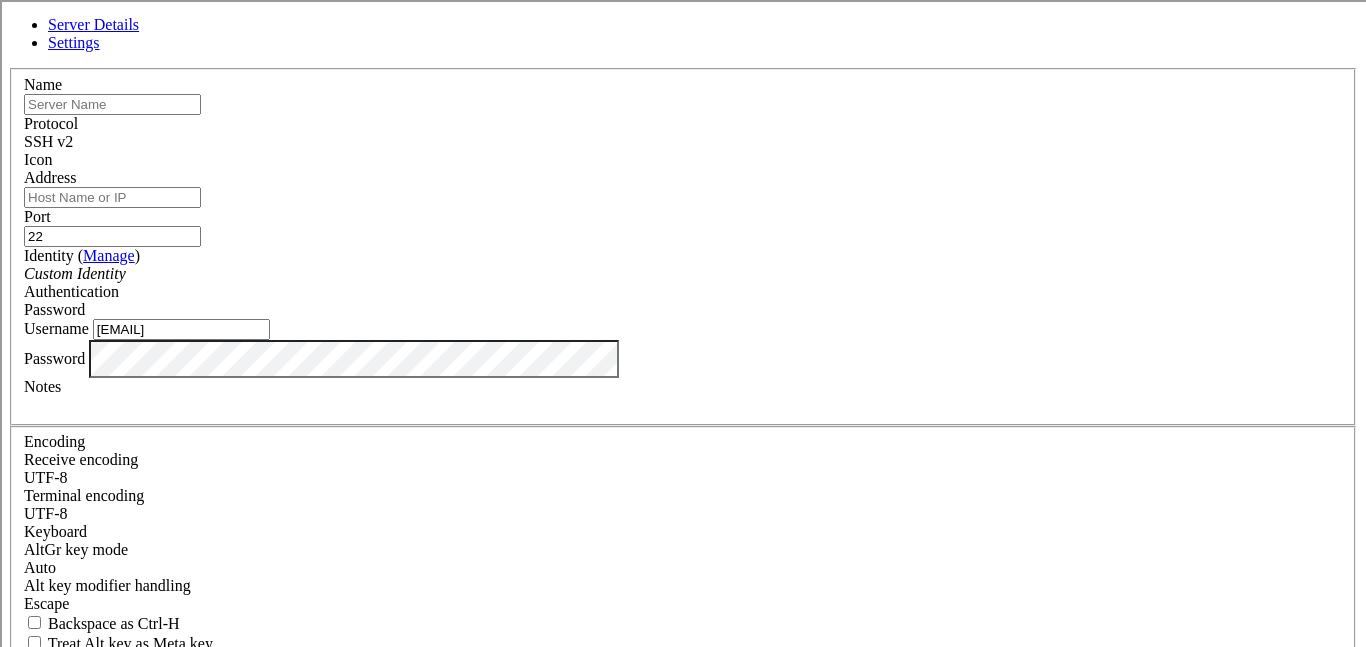 click at bounding box center (8, 68) 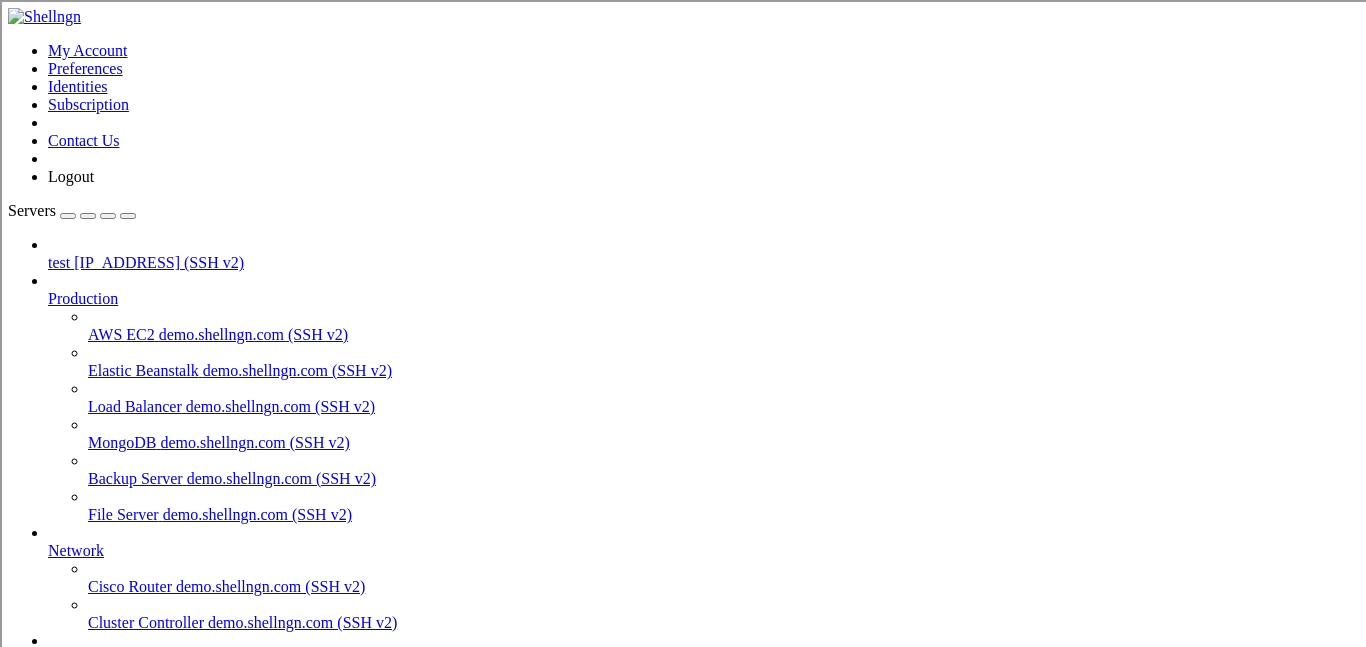 click at bounding box center (48, 254) 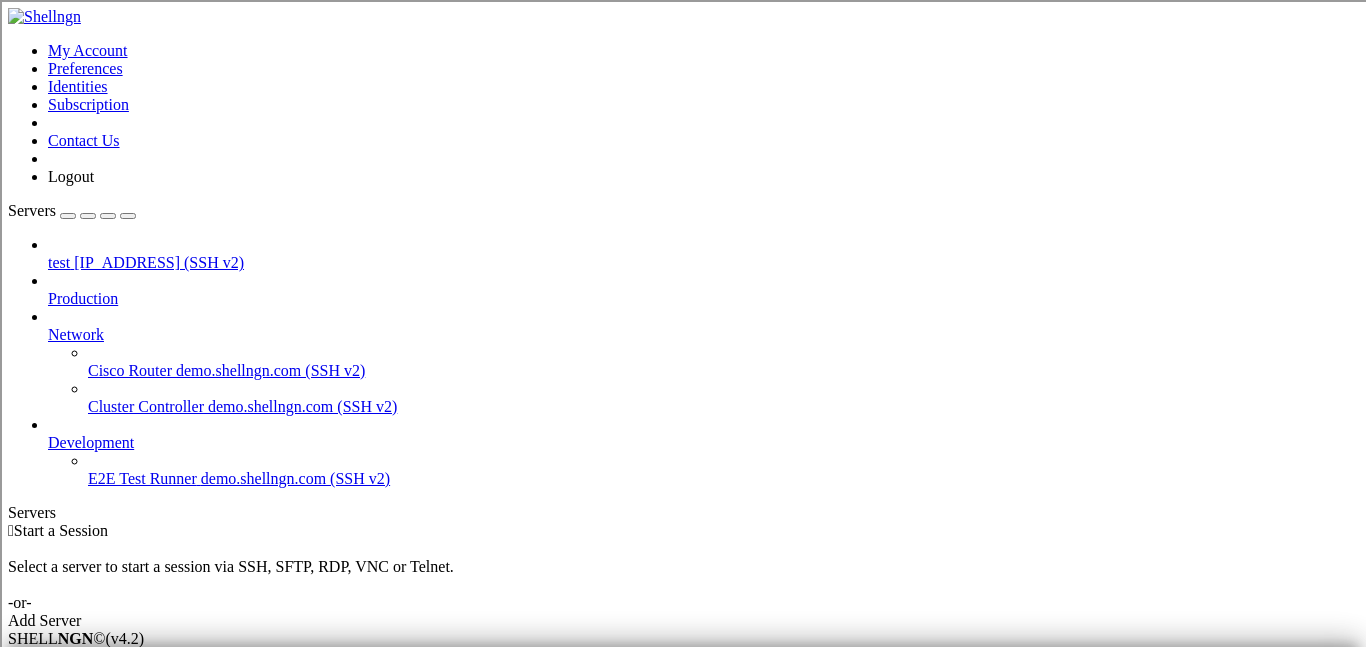 click on "test" at bounding box center (59, 262) 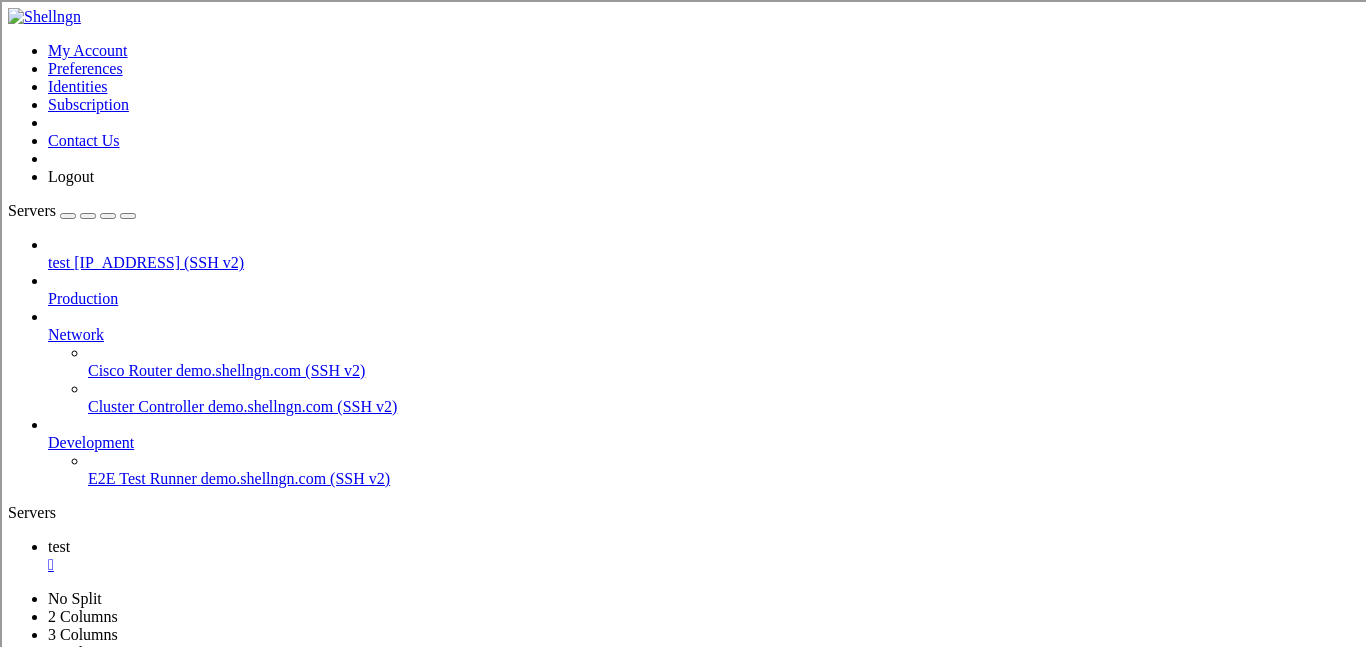 scroll, scrollTop: 0, scrollLeft: 0, axis: both 